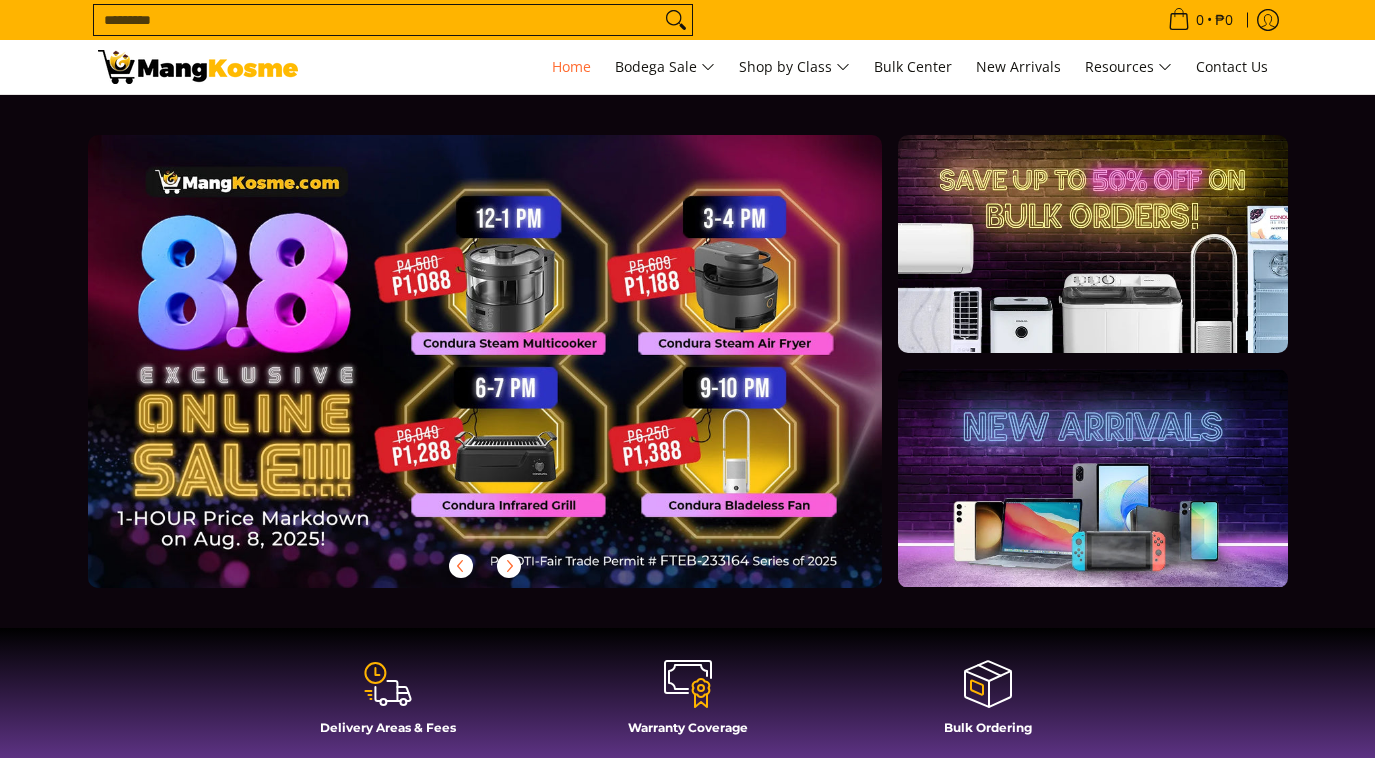 scroll, scrollTop: 0, scrollLeft: 0, axis: both 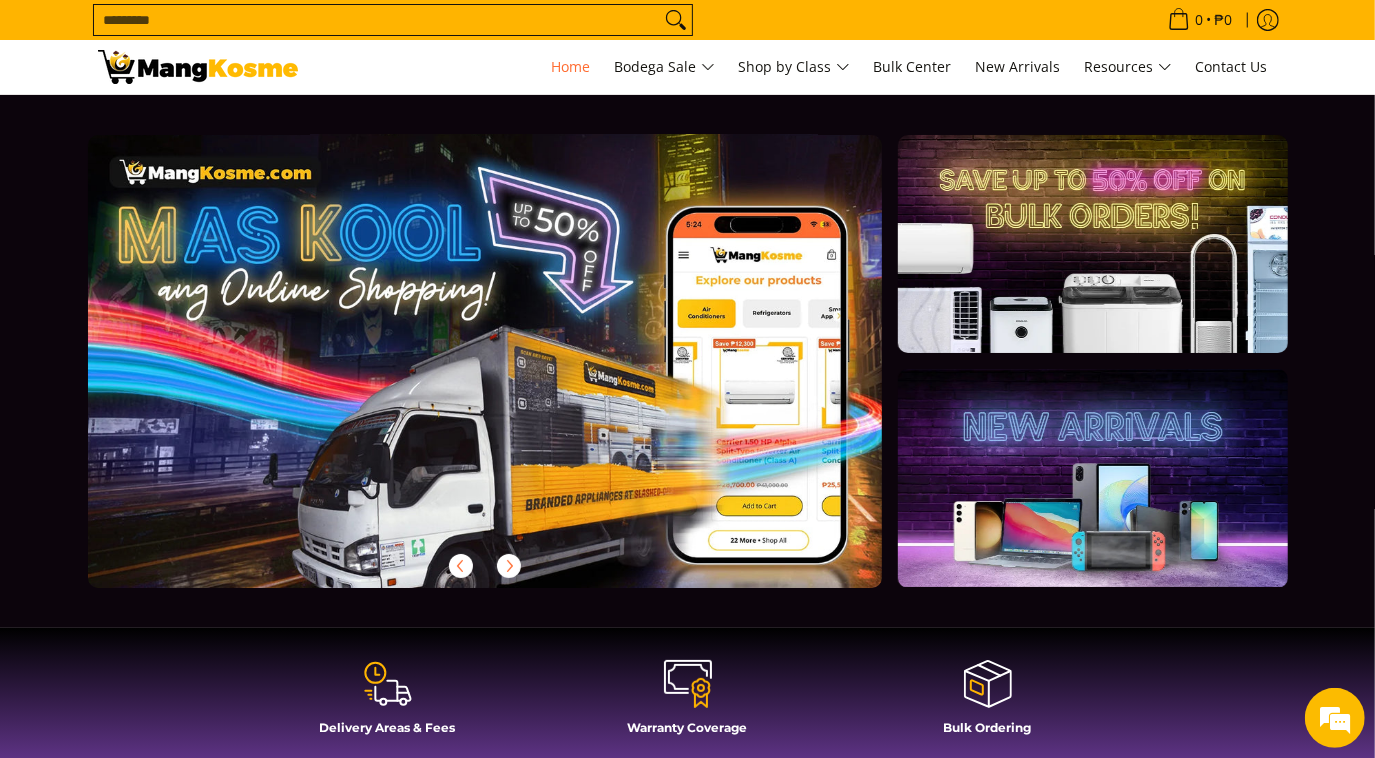 click at bounding box center [518, 377] 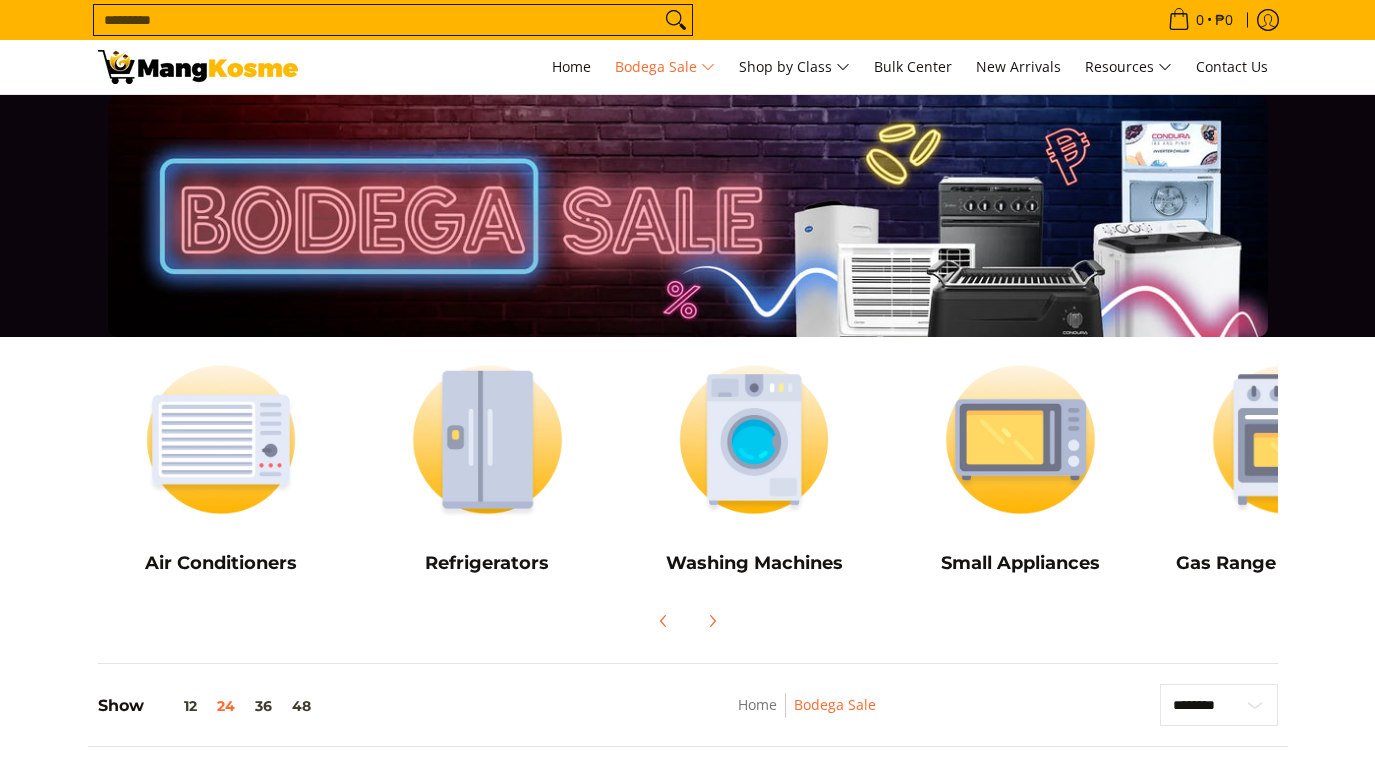 scroll, scrollTop: 258, scrollLeft: 0, axis: vertical 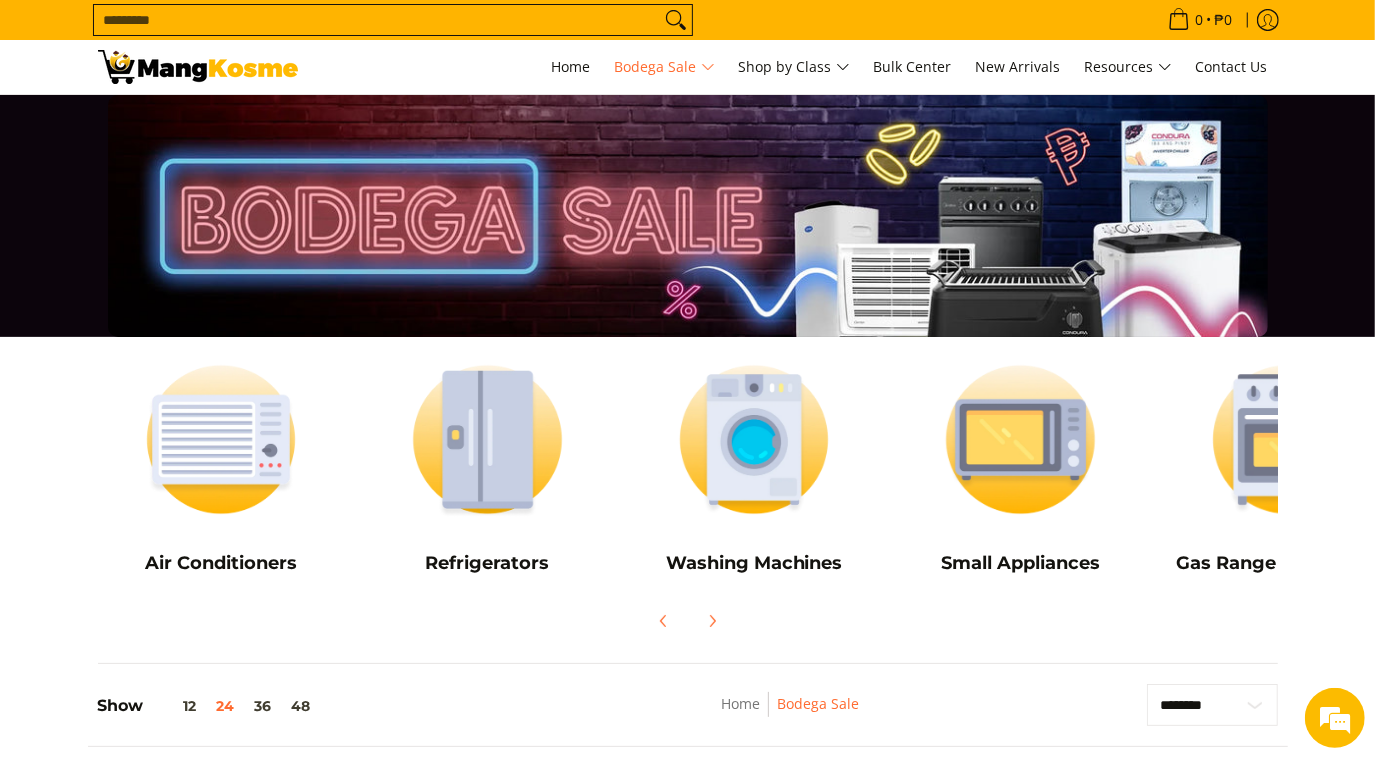 click at bounding box center (198, 67) 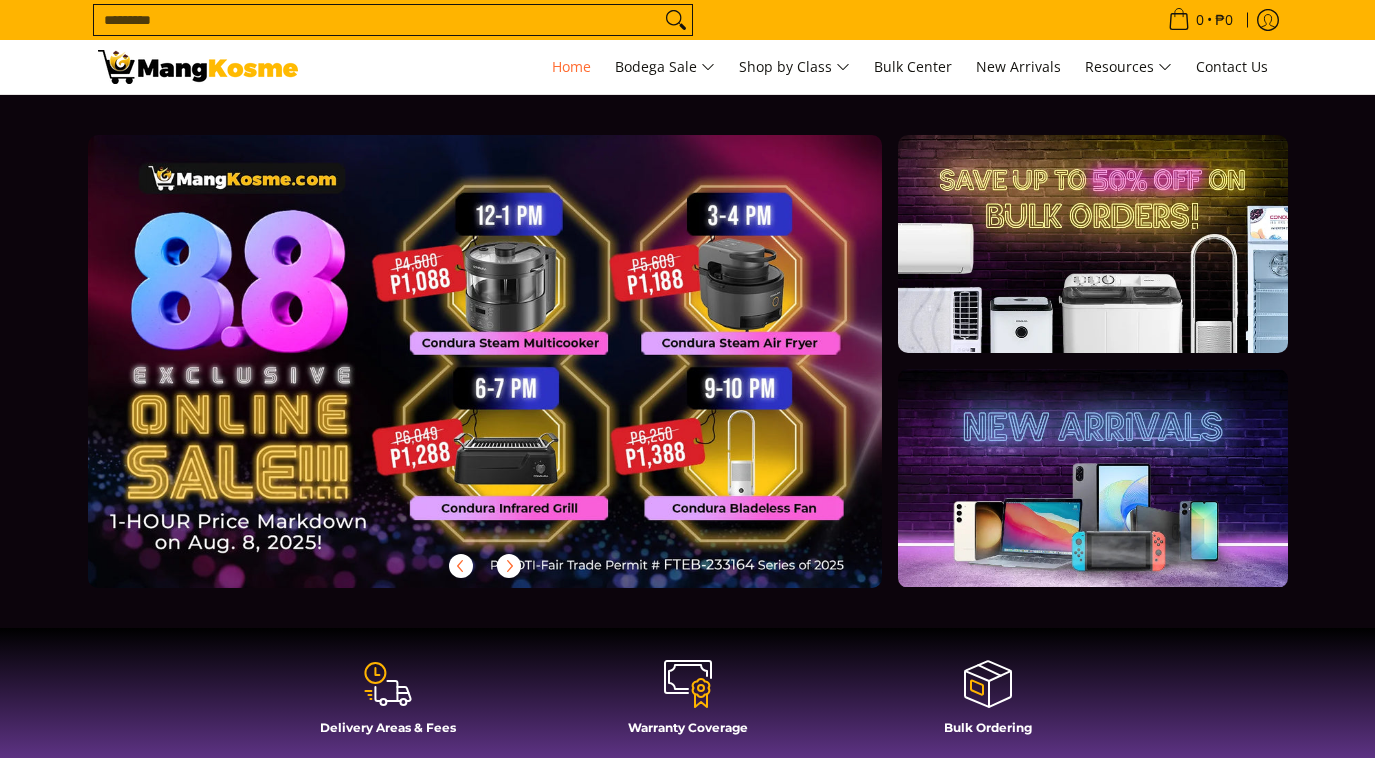 scroll, scrollTop: 0, scrollLeft: 0, axis: both 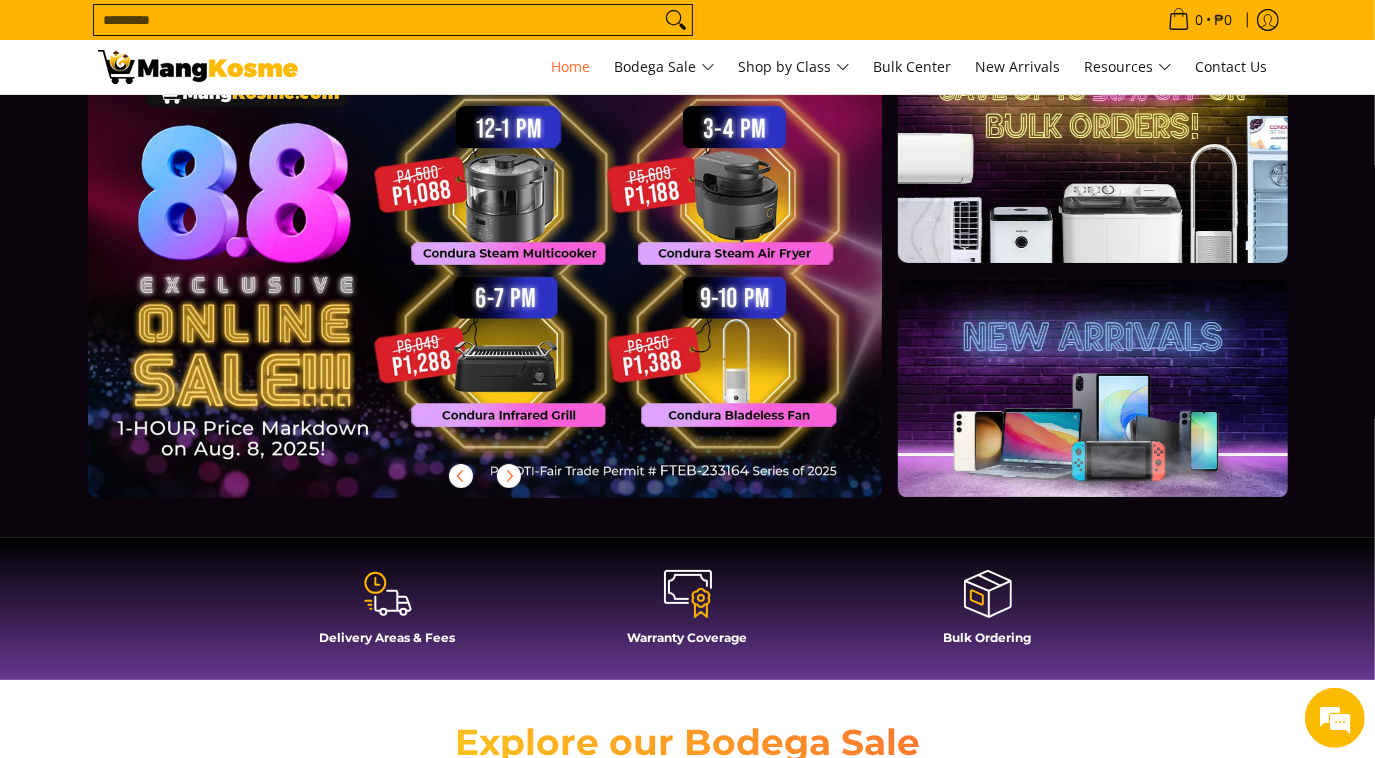 click on "Explore our Bodega Sale" at bounding box center [688, 740] 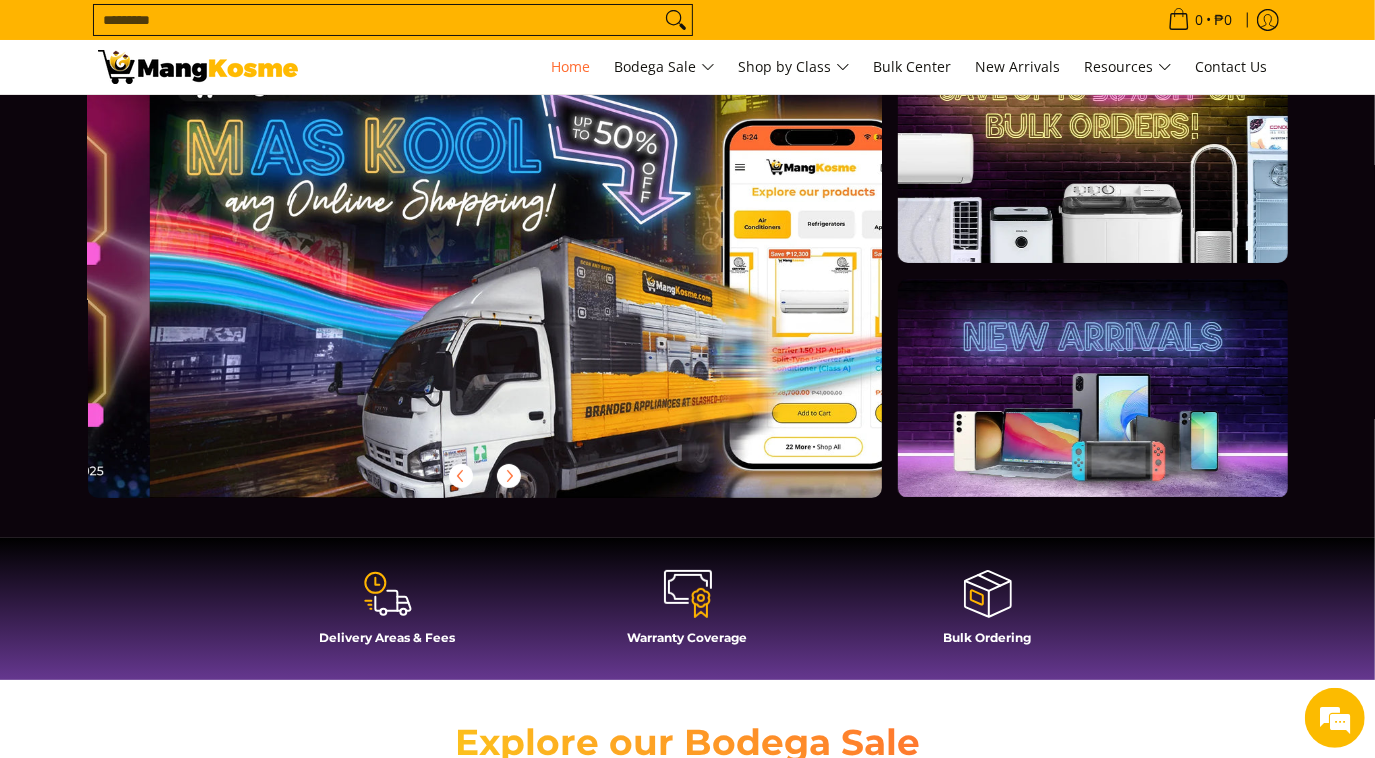 scroll, scrollTop: 0, scrollLeft: 794, axis: horizontal 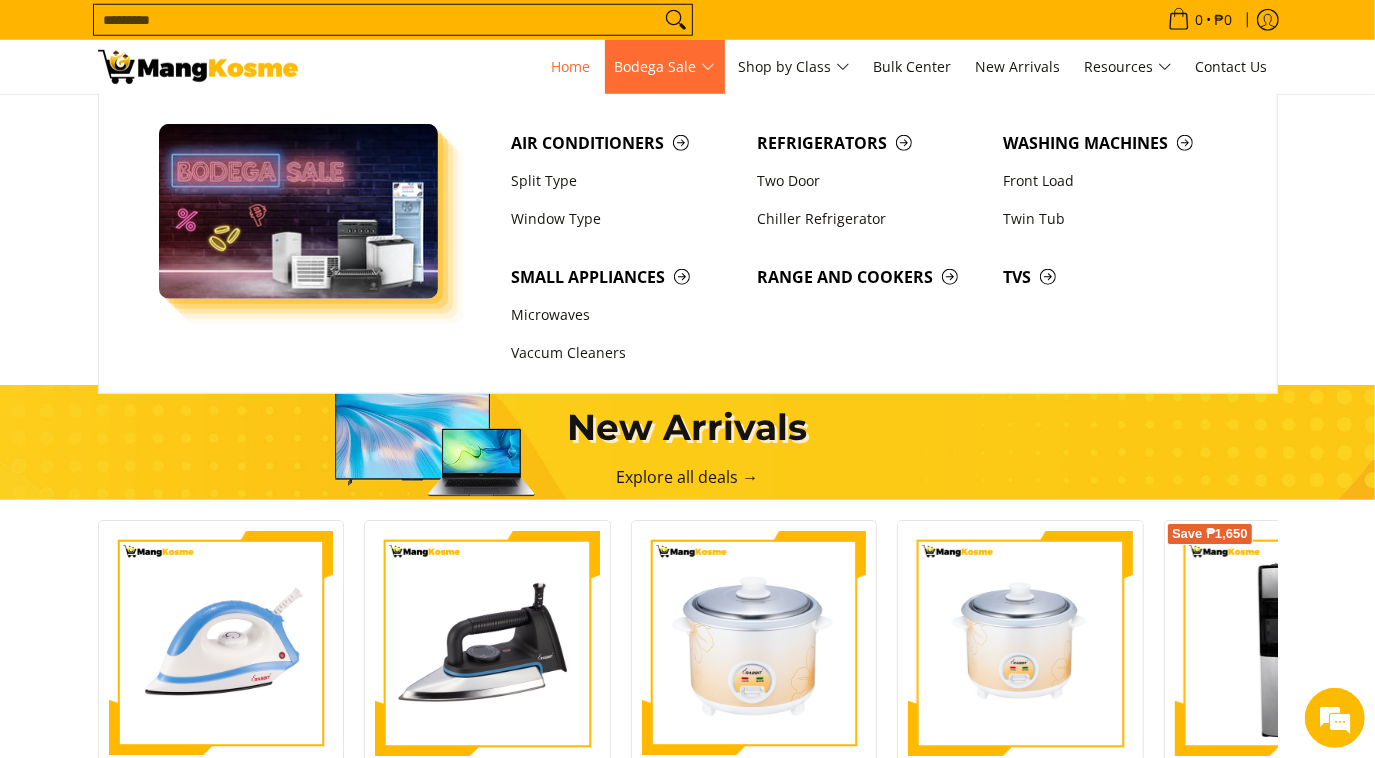 click on "Bodega Sale" at bounding box center (665, 67) 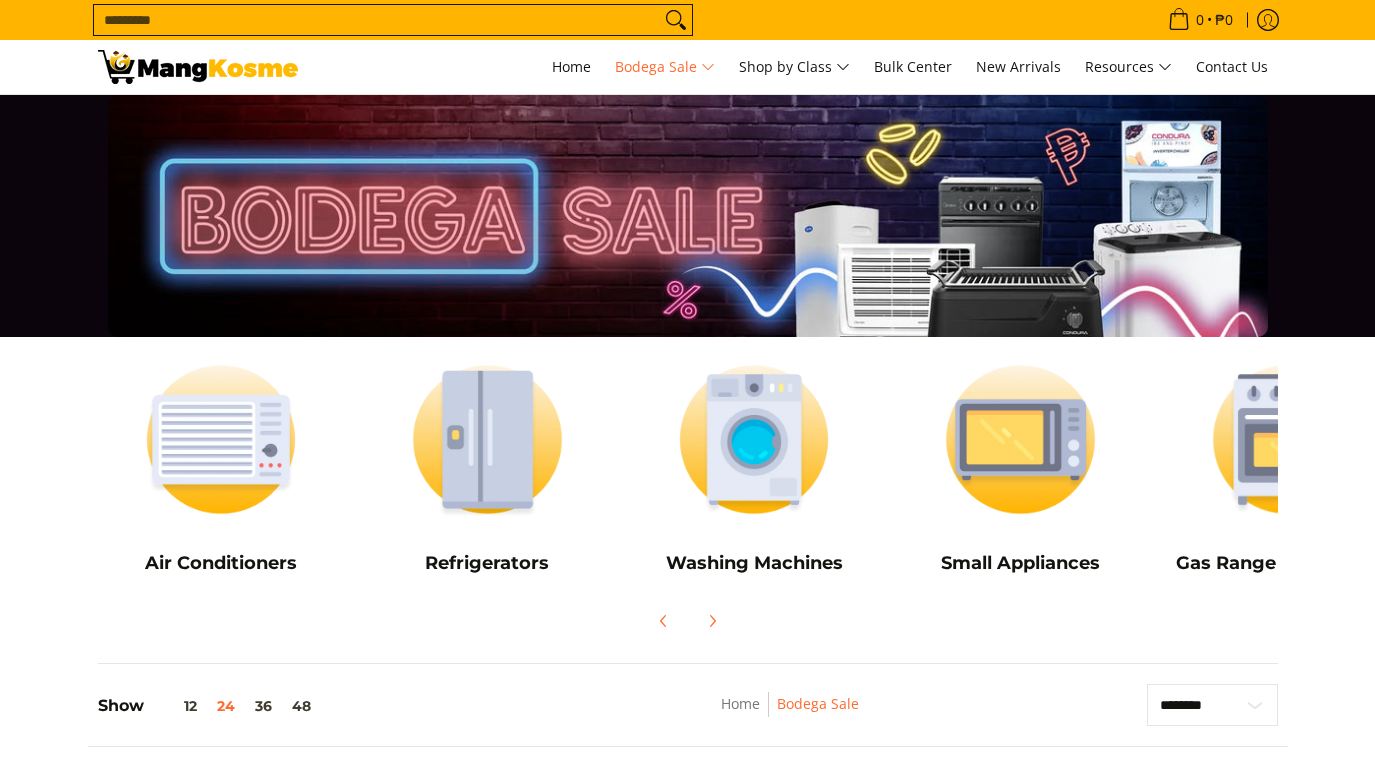 scroll, scrollTop: 0, scrollLeft: 0, axis: both 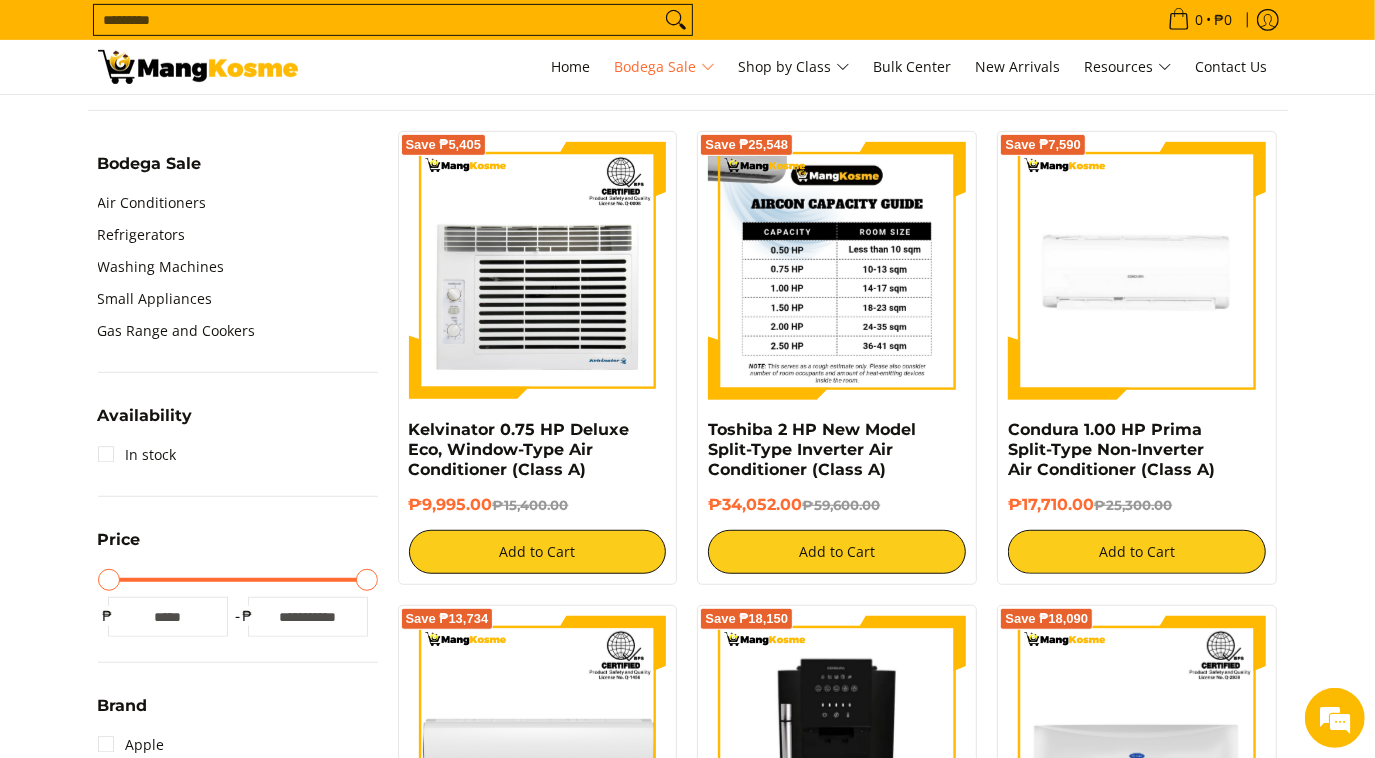 click at bounding box center [837, 271] 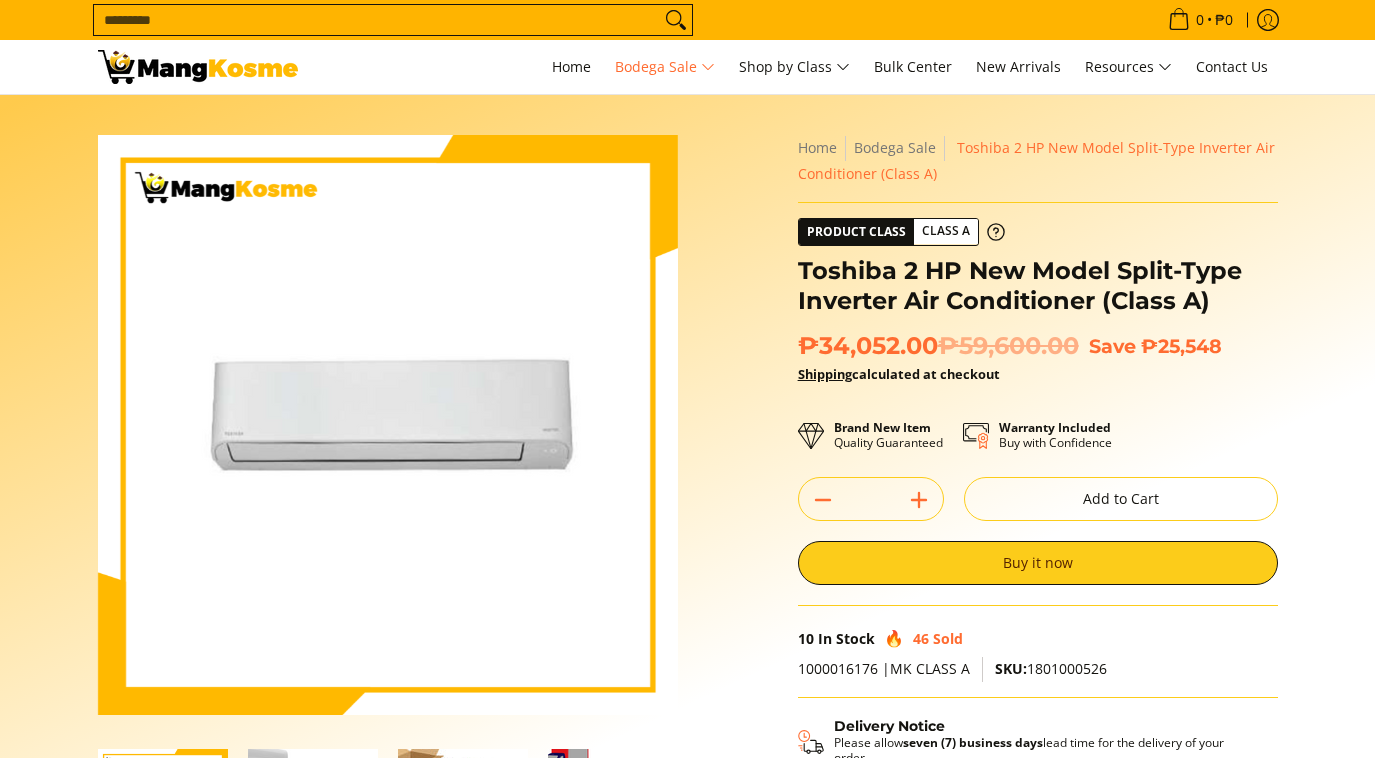 scroll, scrollTop: 363, scrollLeft: 0, axis: vertical 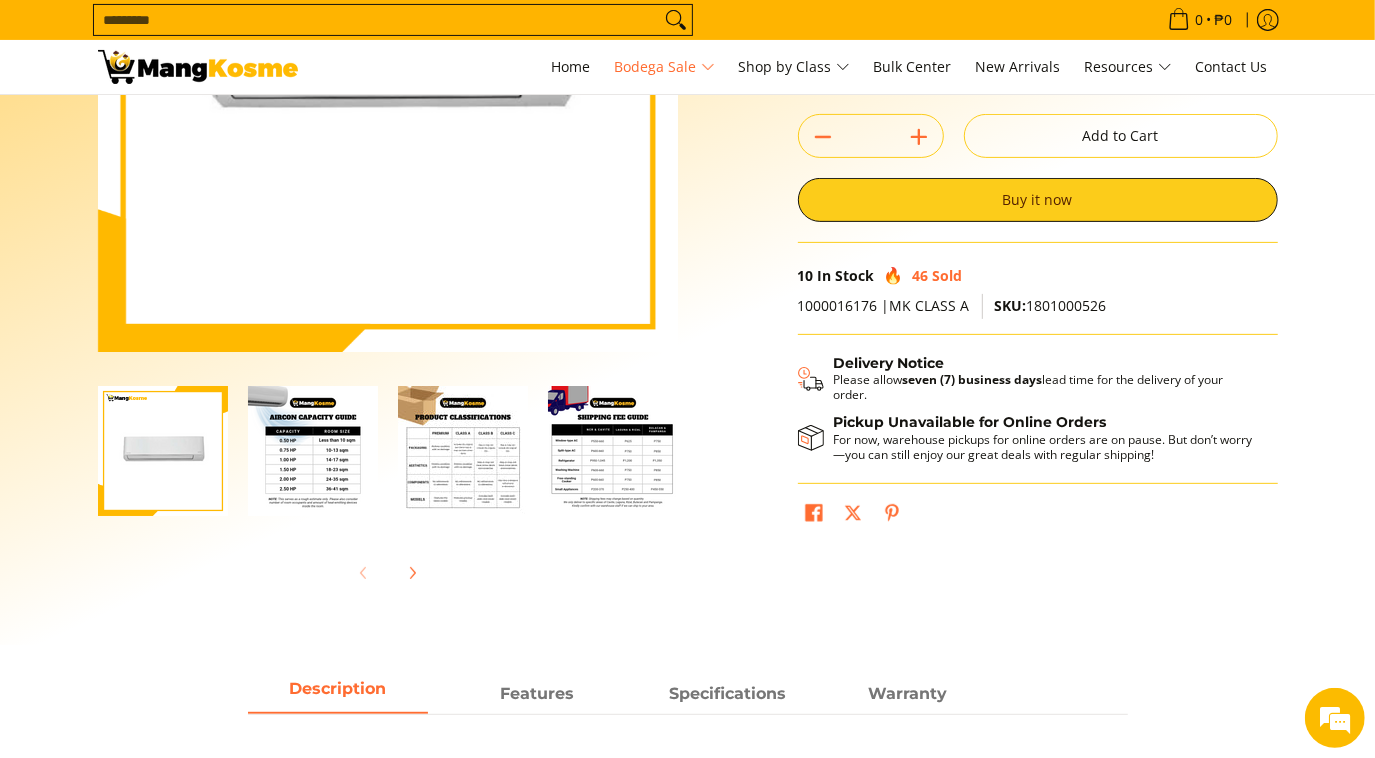 click at bounding box center [613, 451] 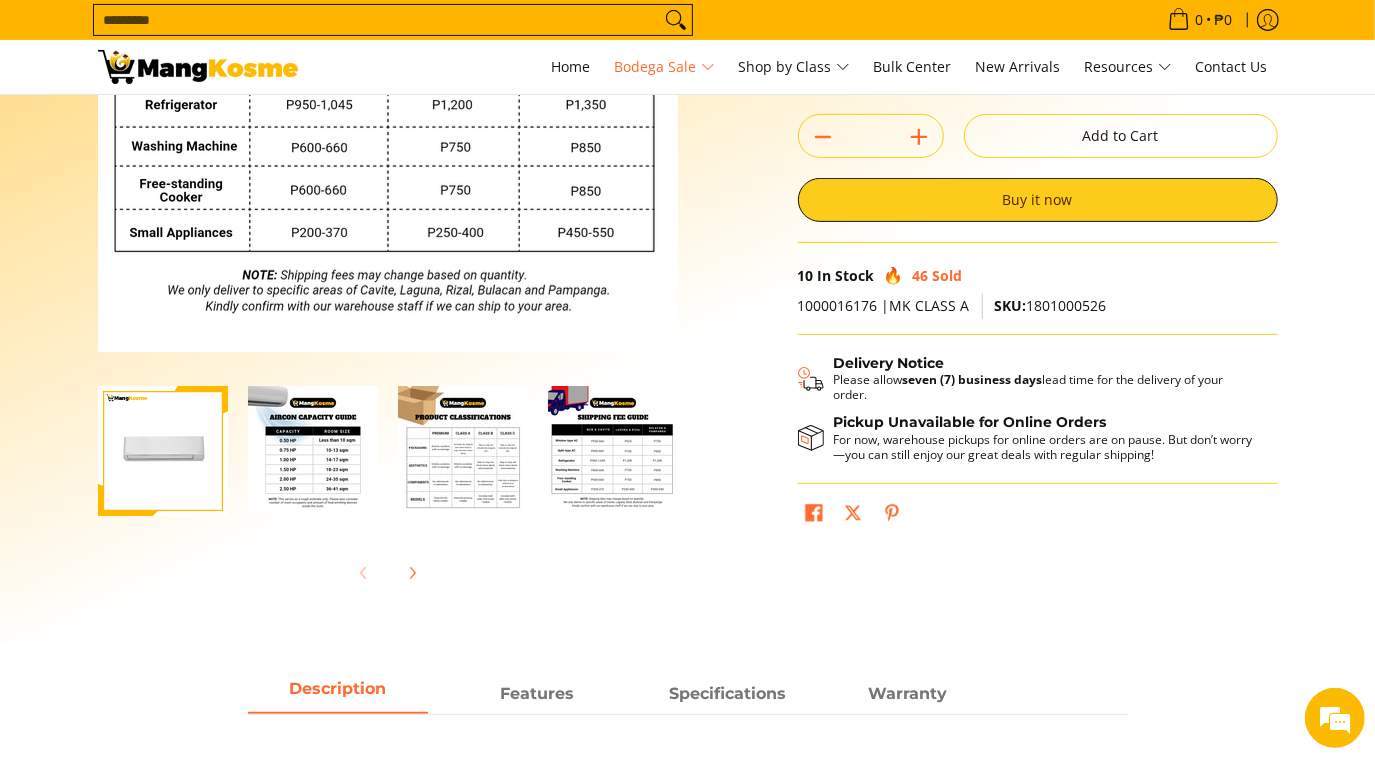 click at bounding box center [313, 451] 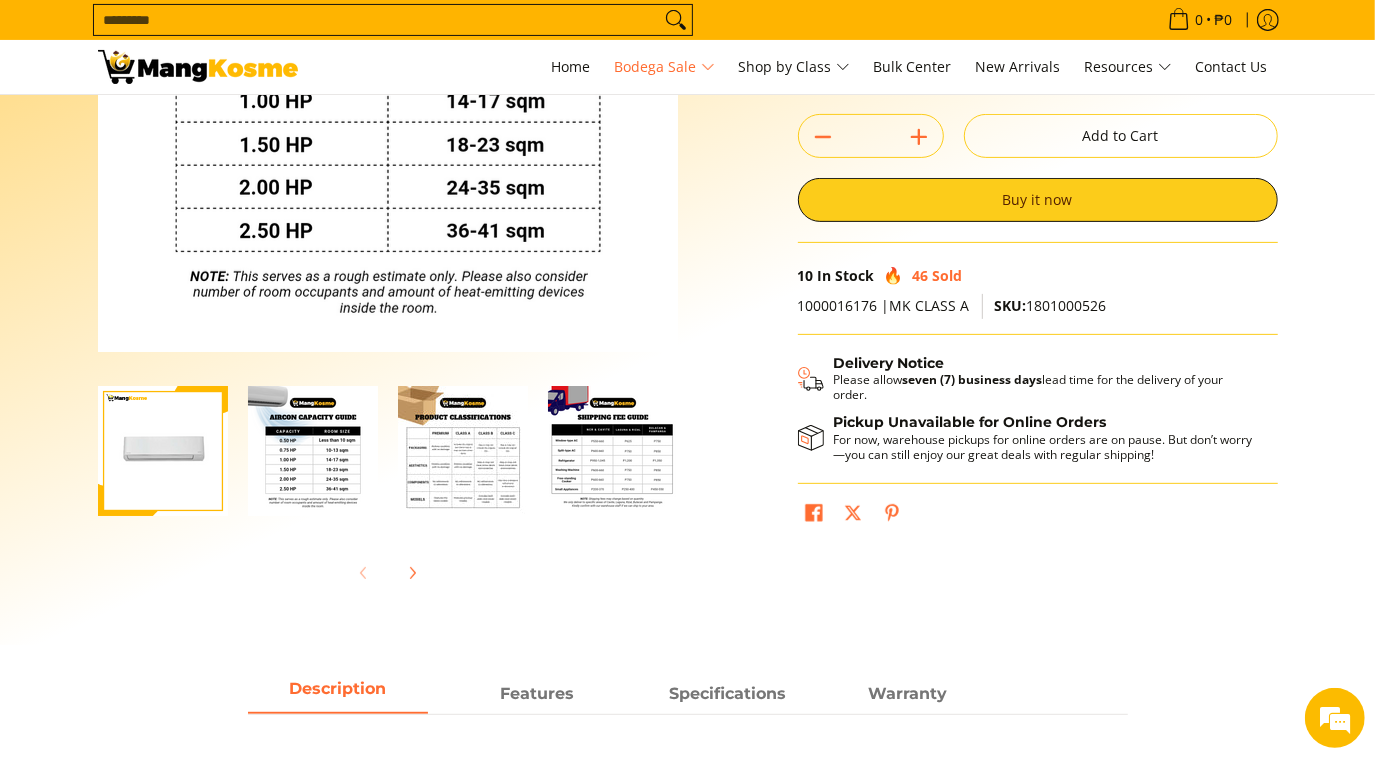 click at bounding box center [463, 451] 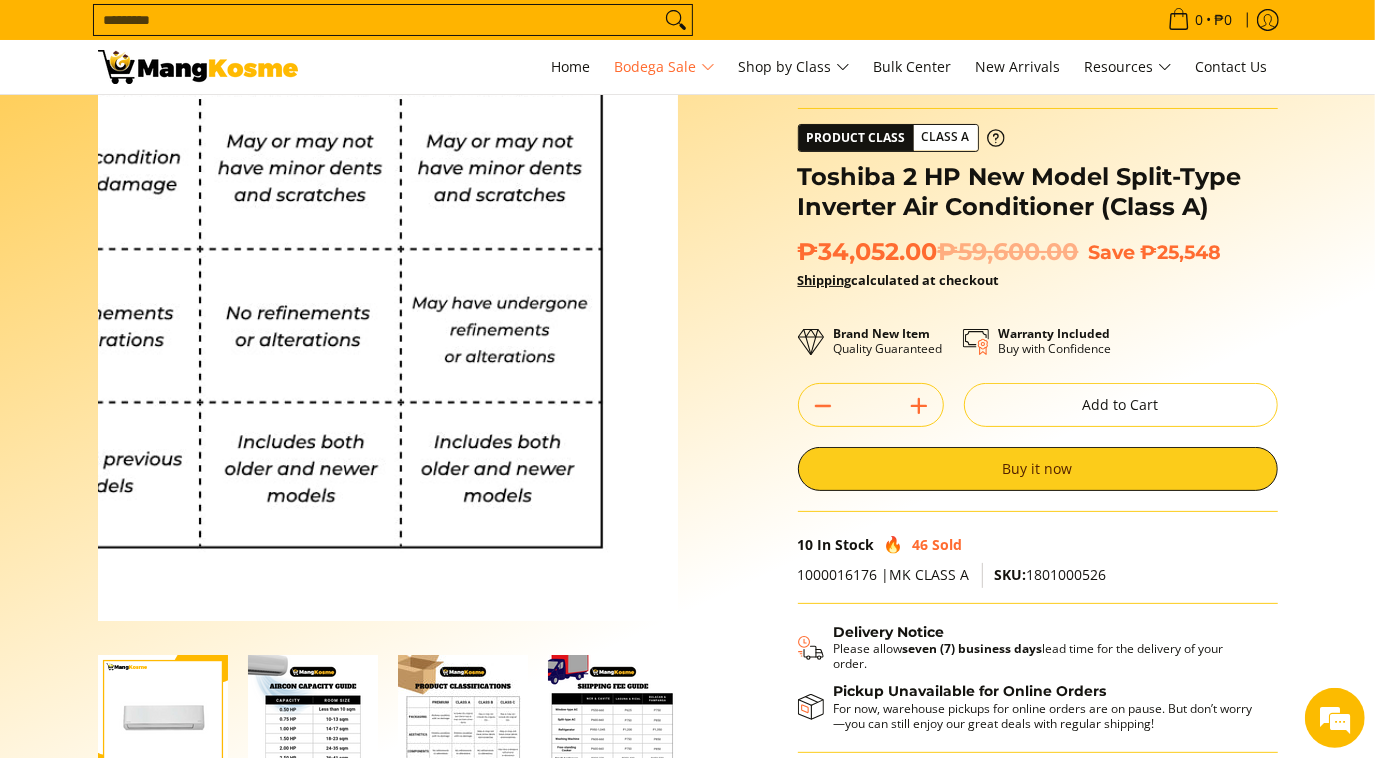 scroll, scrollTop: 90, scrollLeft: 0, axis: vertical 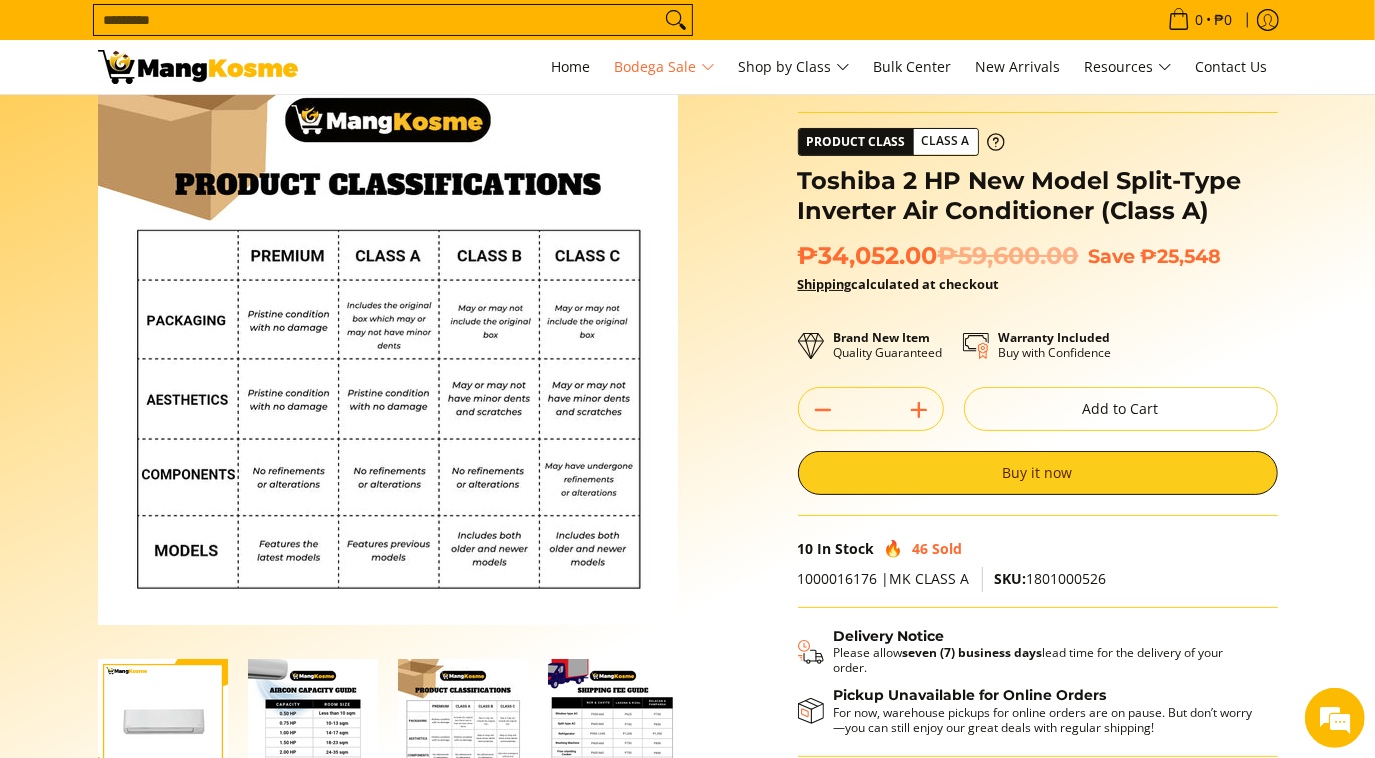 click at bounding box center [613, 724] 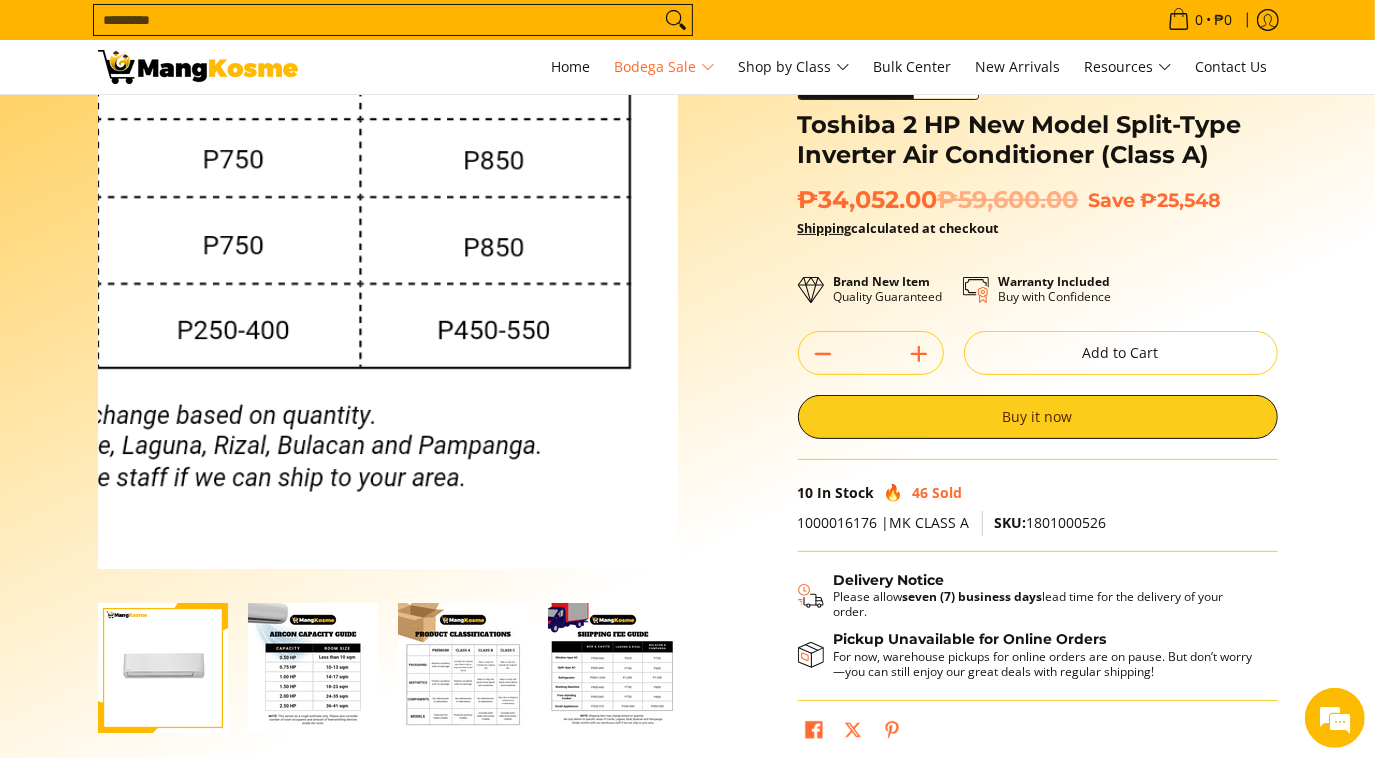 scroll, scrollTop: 0, scrollLeft: 0, axis: both 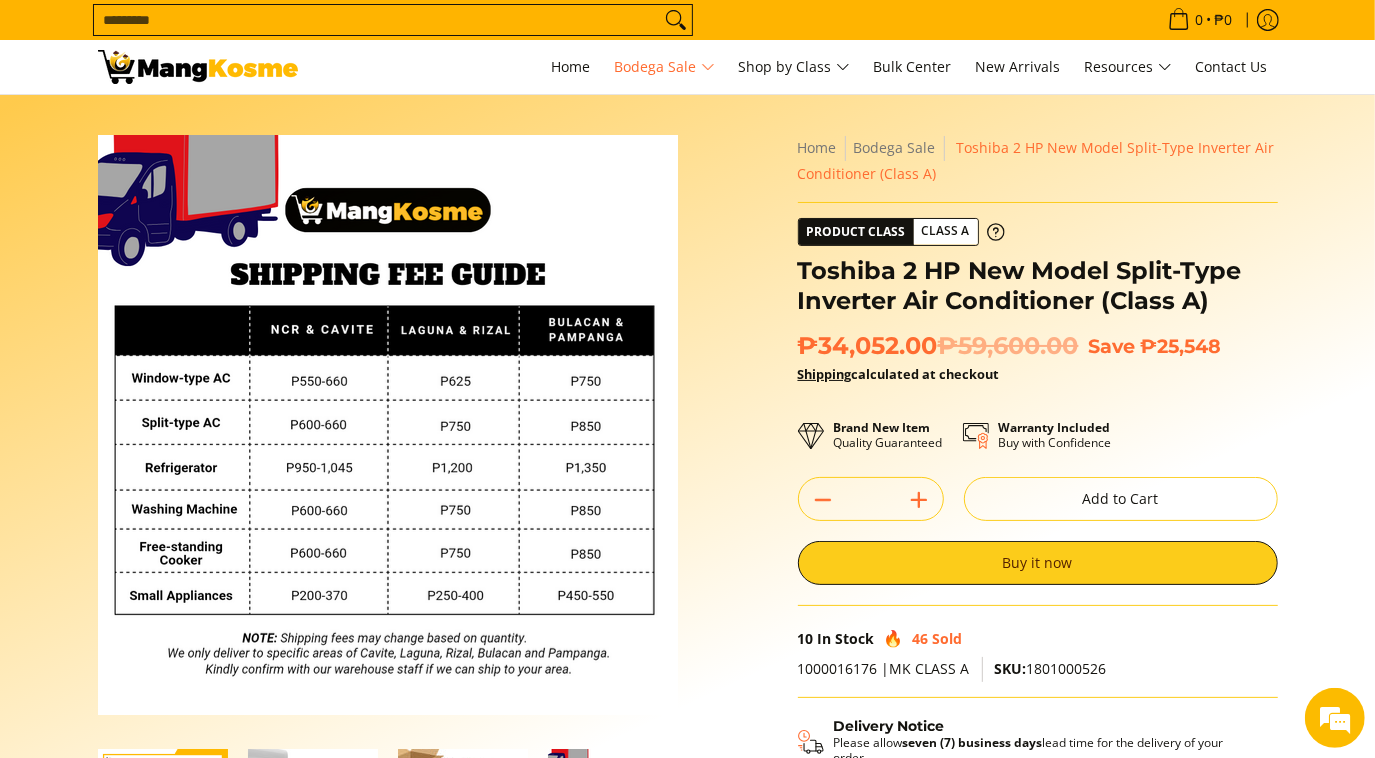 click at bounding box center [198, 67] 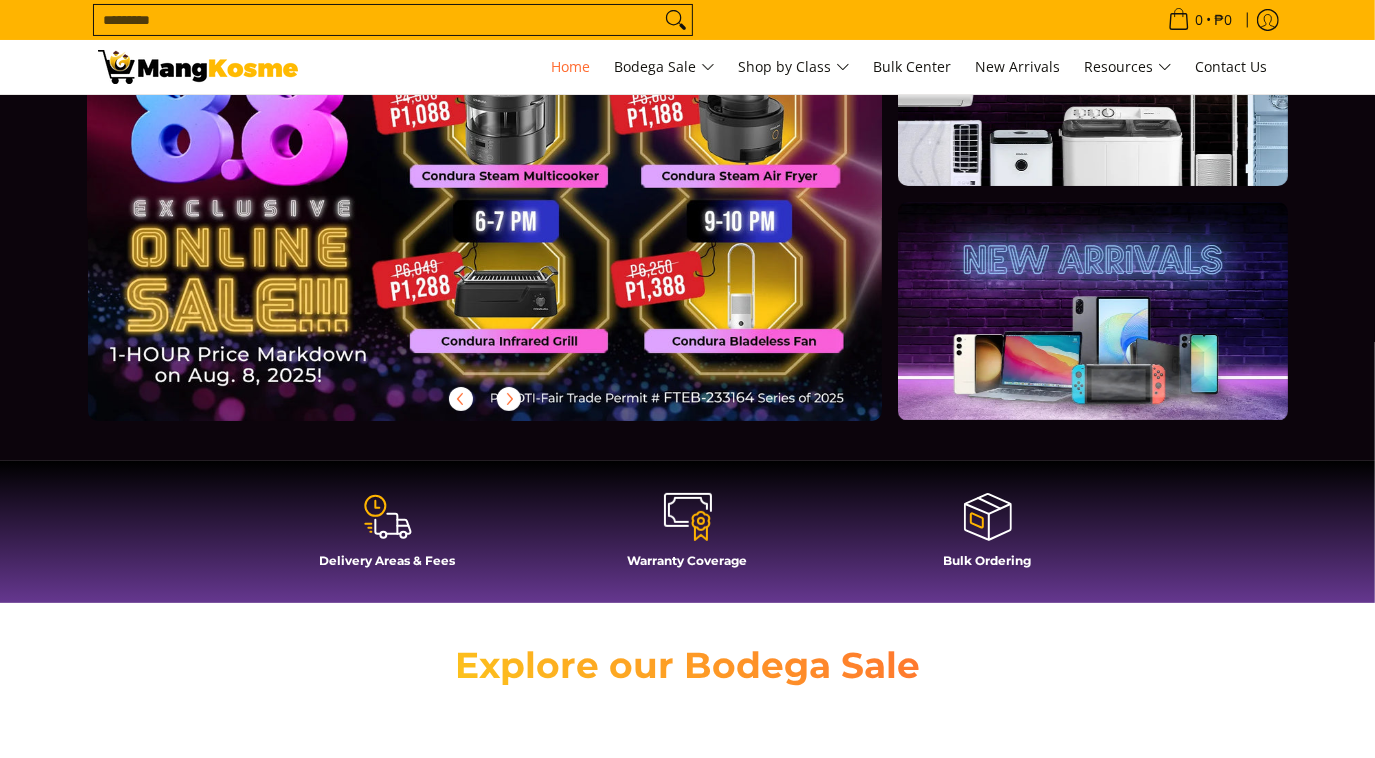 scroll, scrollTop: 454, scrollLeft: 0, axis: vertical 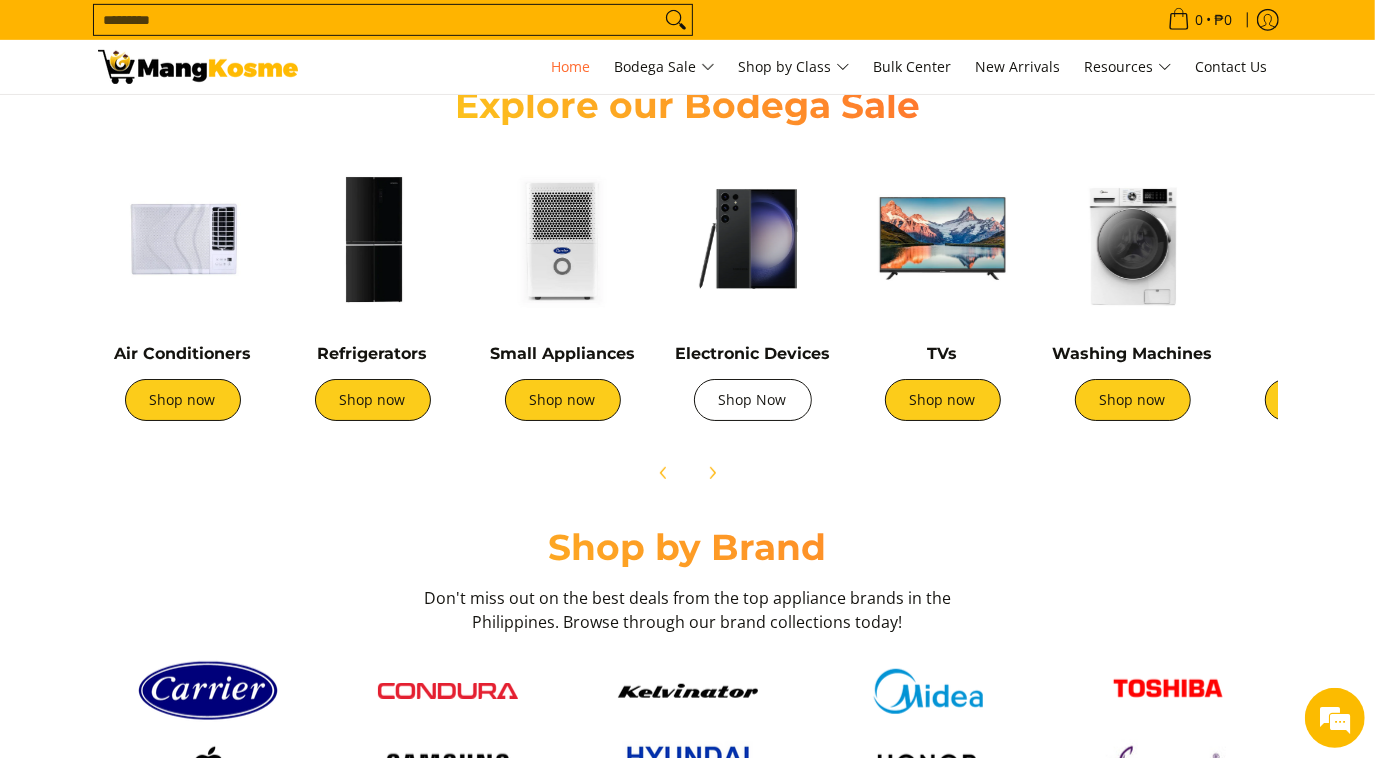 click on "Shop Now" at bounding box center (753, 400) 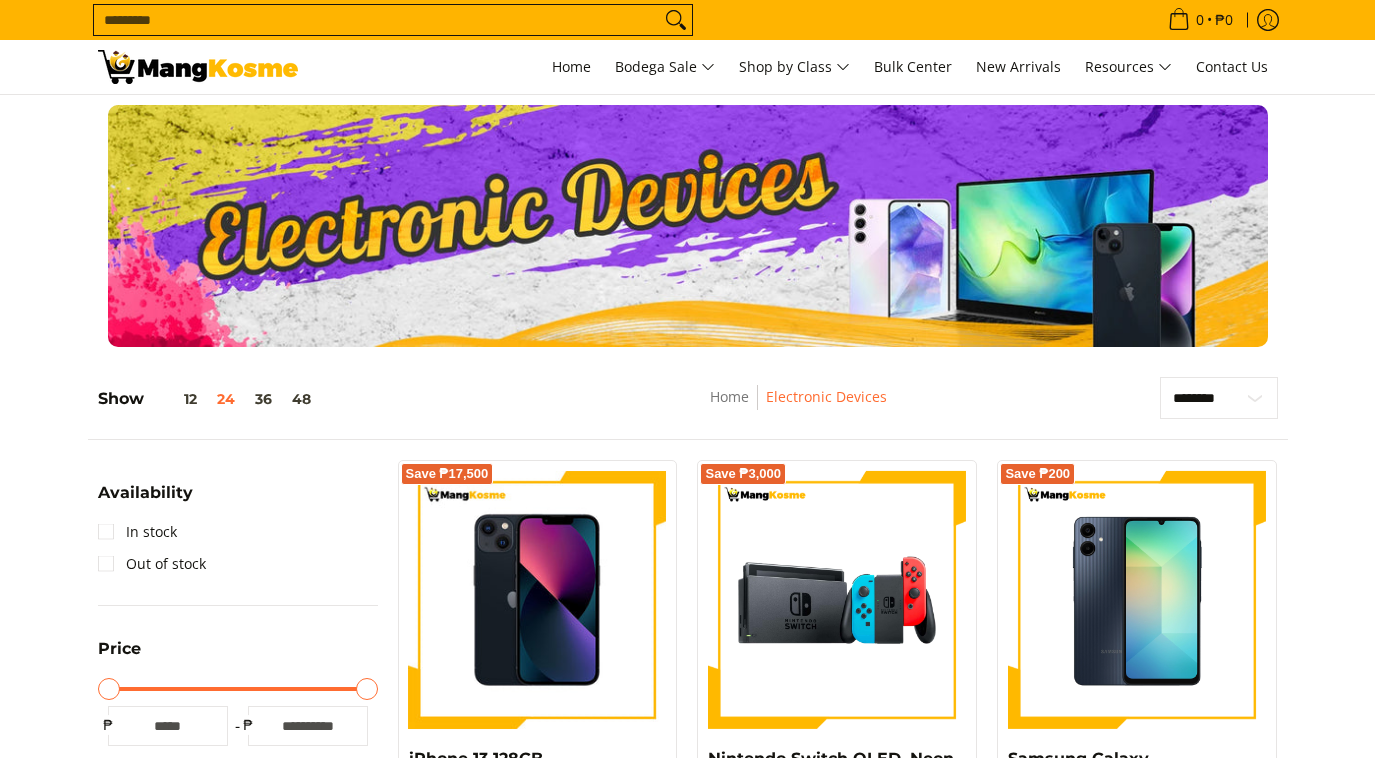 scroll, scrollTop: 272, scrollLeft: 0, axis: vertical 